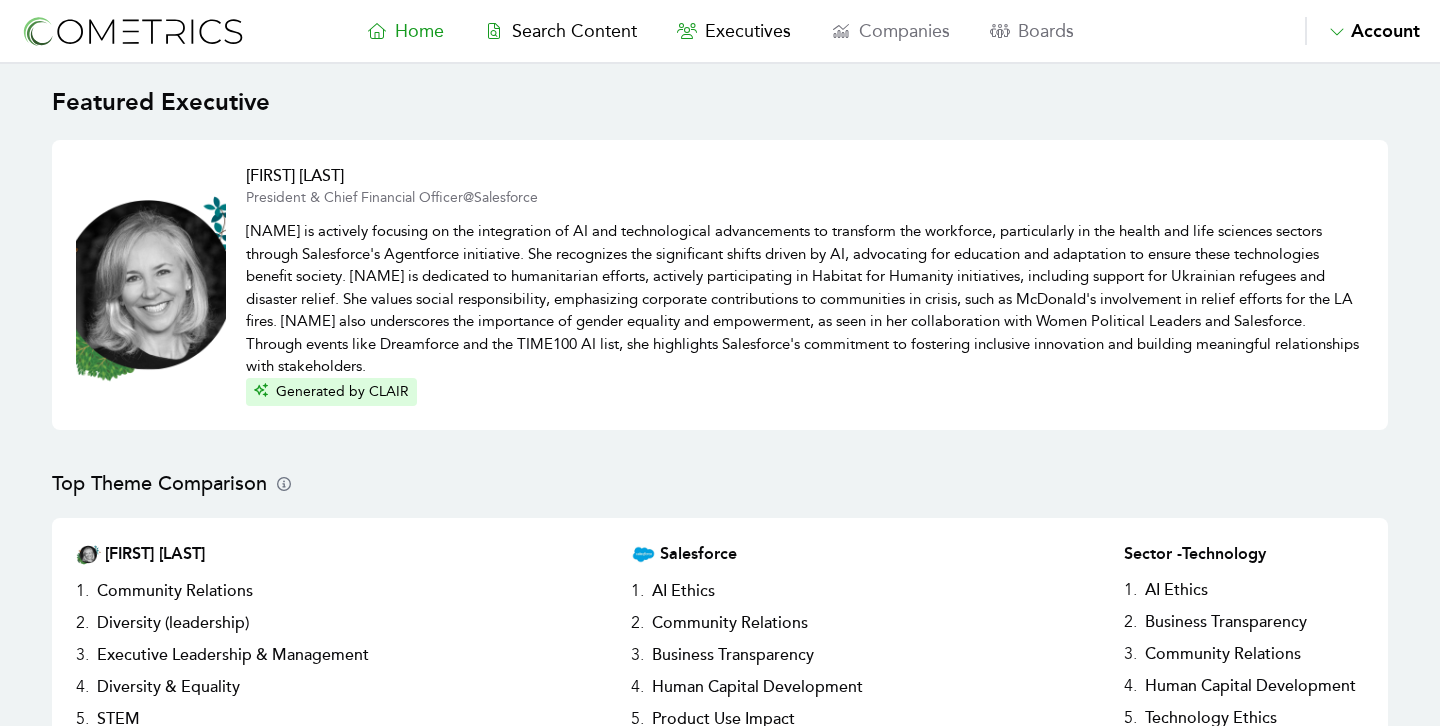 scroll, scrollTop: 0, scrollLeft: 0, axis: both 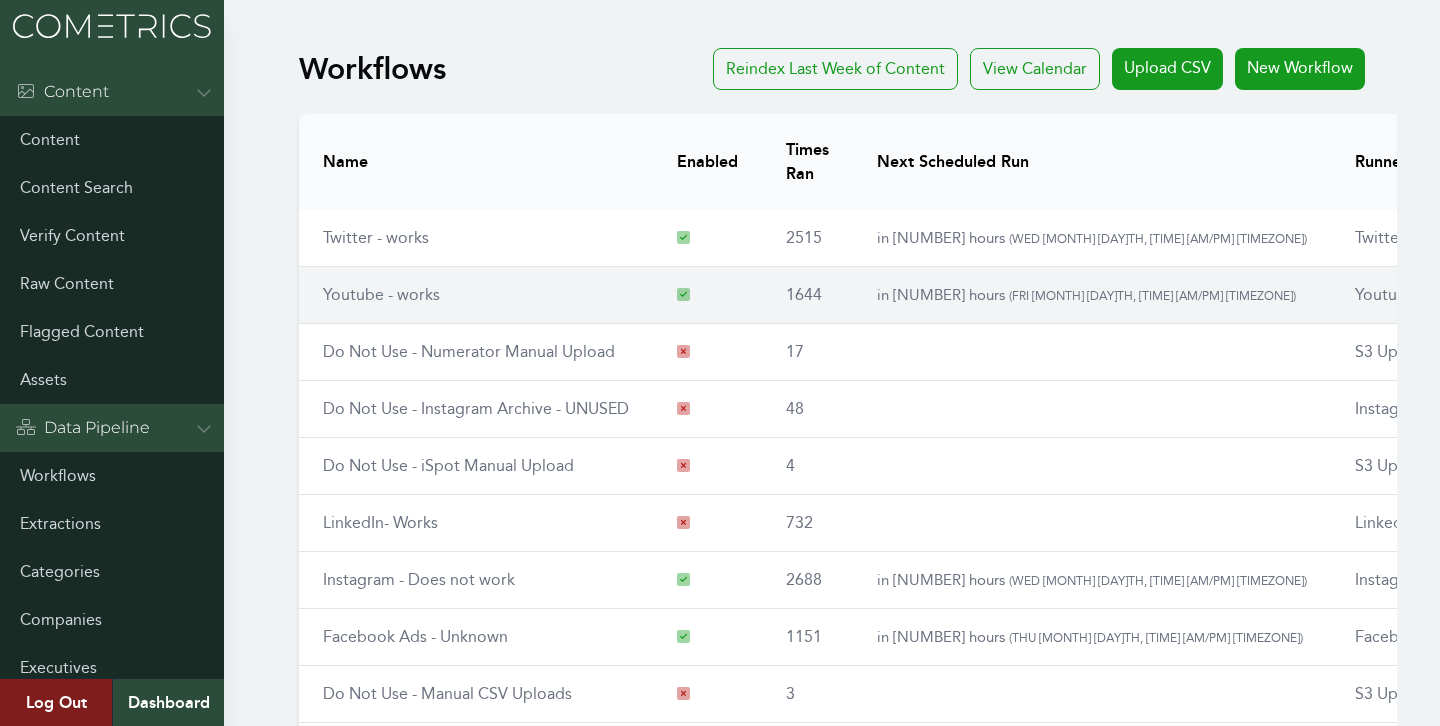 click on "Youtube - works" at bounding box center [381, 294] 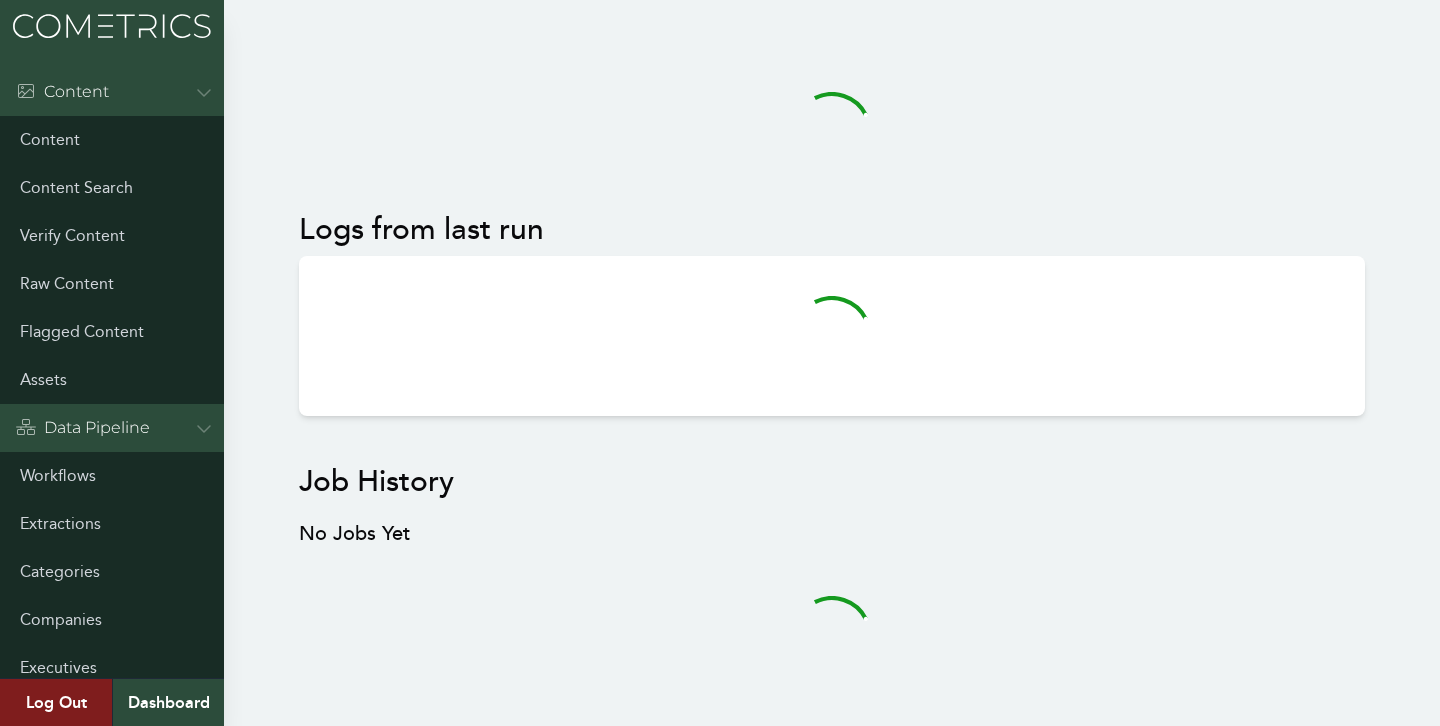 scroll, scrollTop: 0, scrollLeft: 0, axis: both 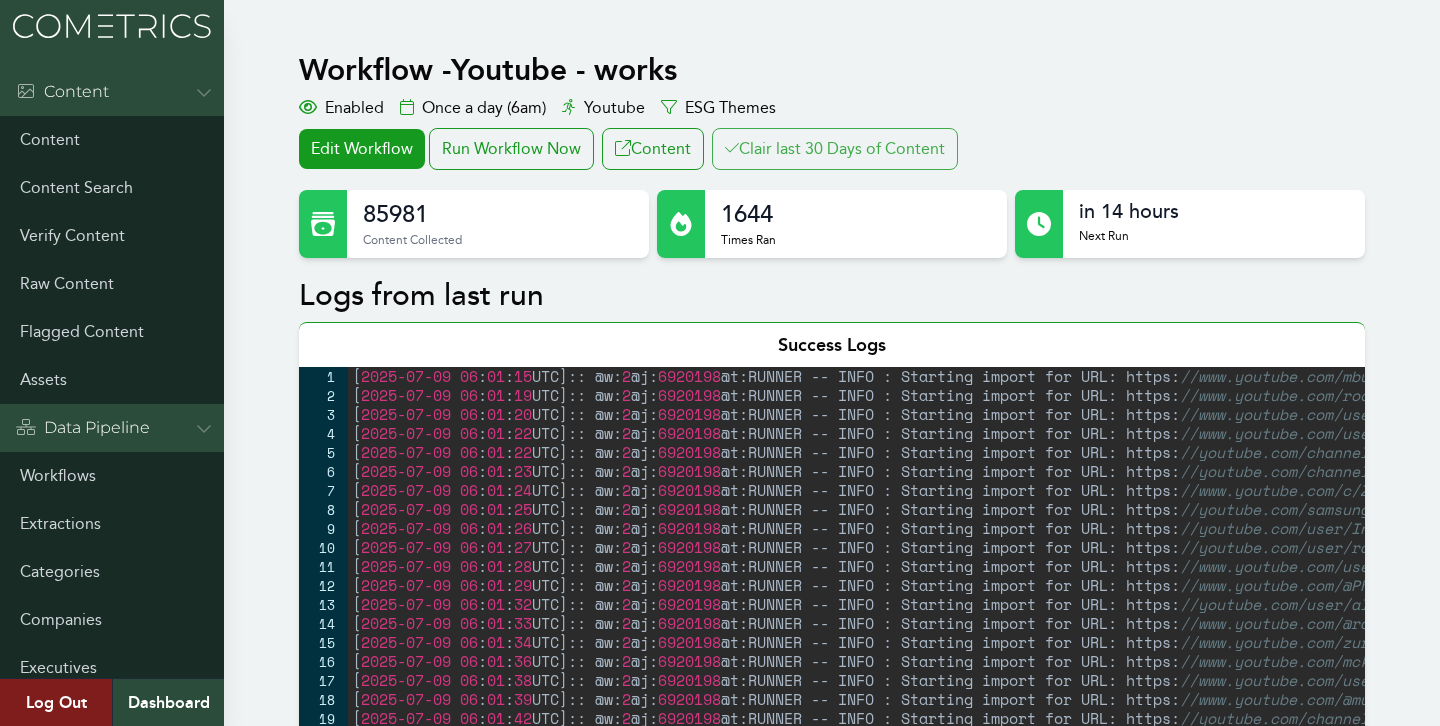 click on "Clair last 30 Days of Content" at bounding box center [835, 149] 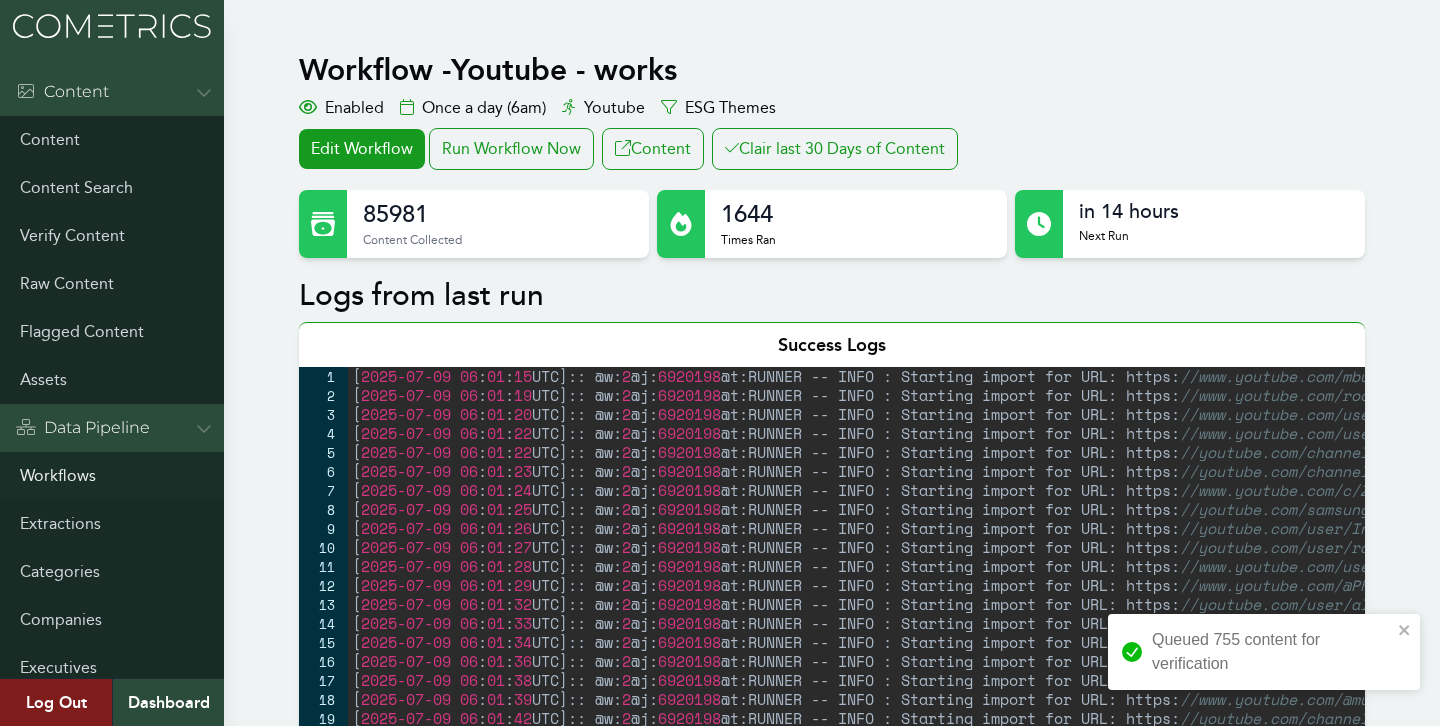 click on "Workflows" at bounding box center (112, 476) 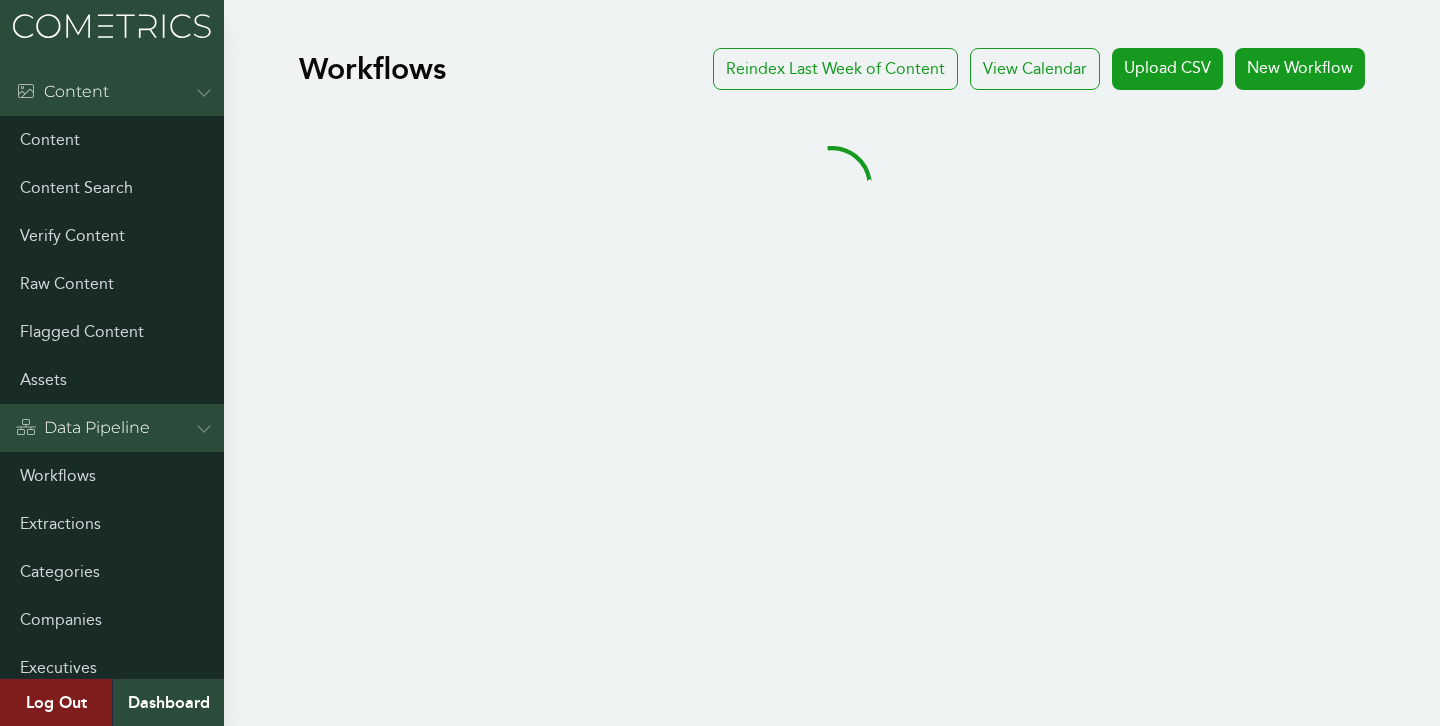 scroll, scrollTop: 0, scrollLeft: 0, axis: both 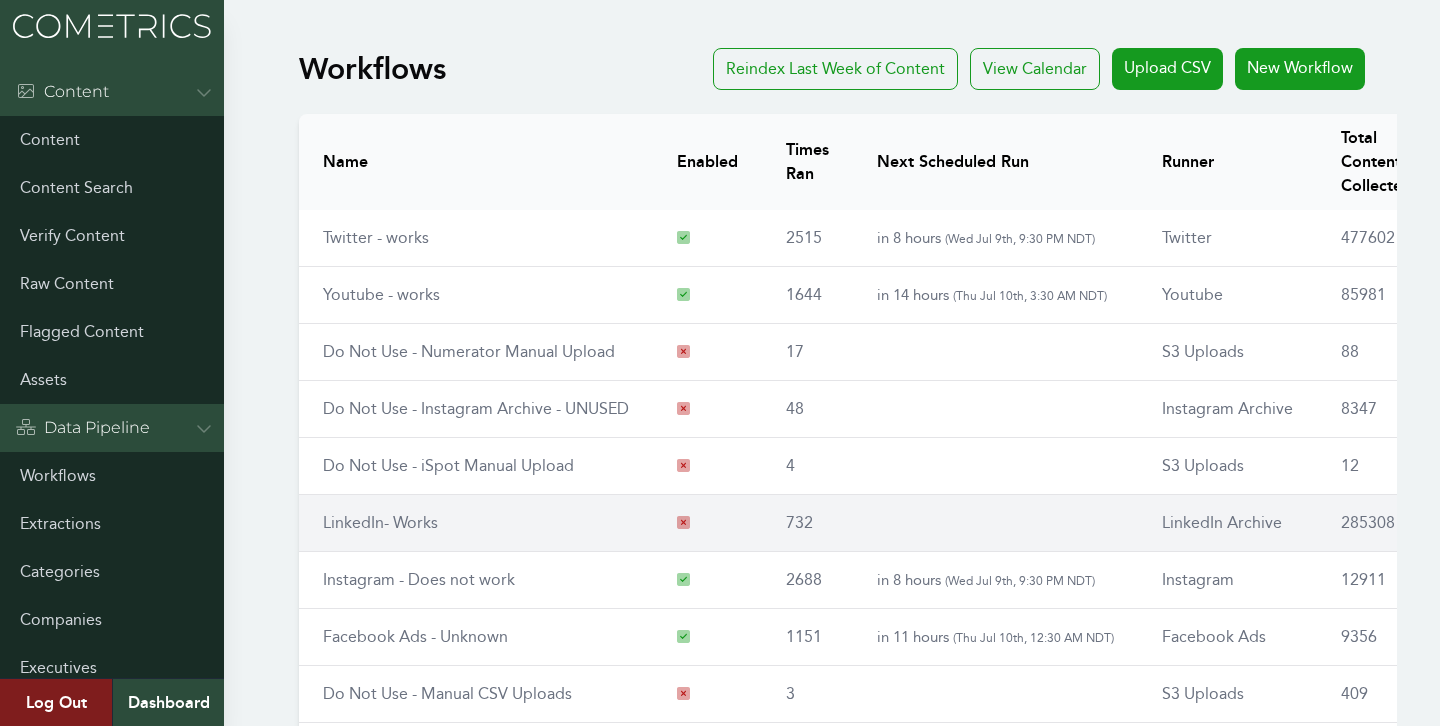 click on "LinkedIn- Works" at bounding box center (380, 522) 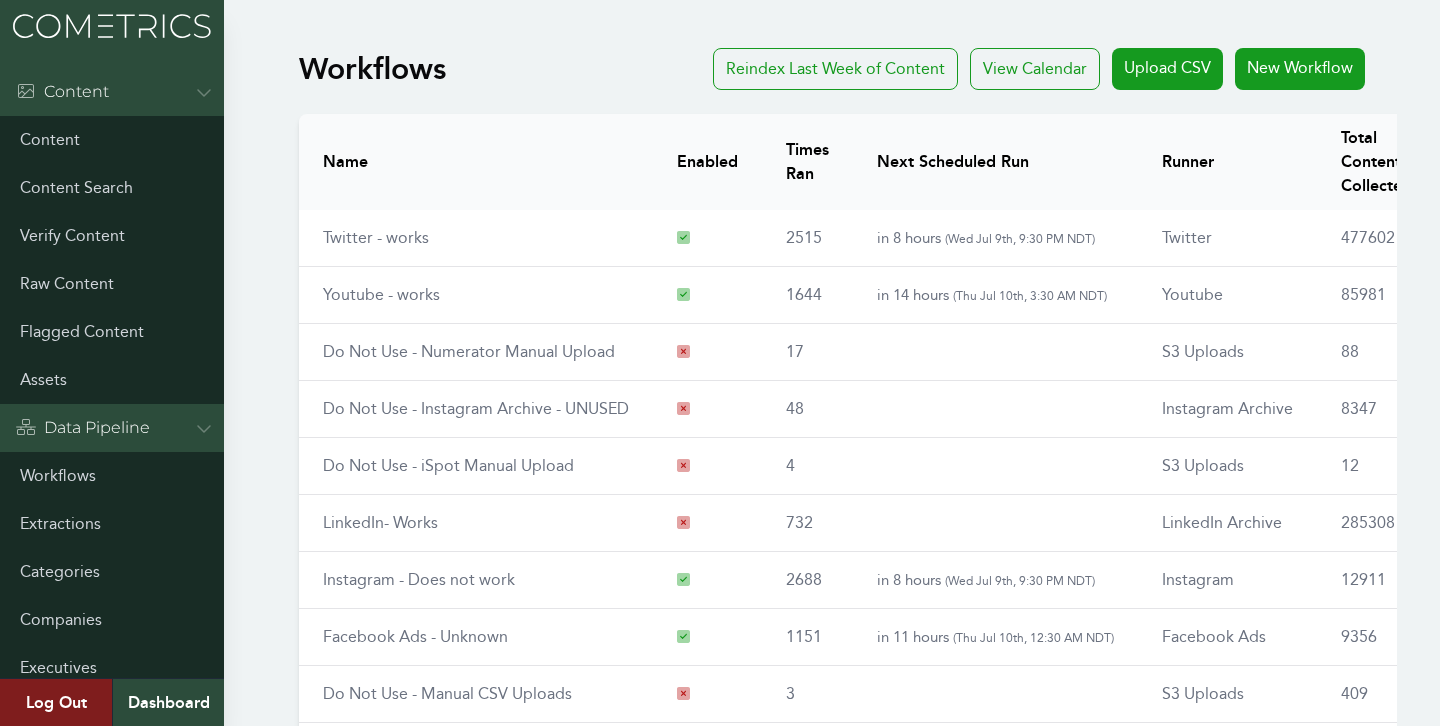 click on "Name Enabled Times Ran Next Scheduled Run Runner Total Content Collected Twitter - works   2515 in 8 hours ( Wed Jul 9th, 9:30 PM NDT ) Twitter 477602 Youtube - works   1644 in 14 hours ( Thu Jul 10th, 3:30 AM NDT ) Youtube 85981 Do Not Use - Numerator Manual Upload   17   S3 Uploads 88 Do Not Use - Instagram Archive - UNUSED   48   Instagram Archive 8347 Do Not Use - iSpot Manual Upload   4   S3 Uploads 12 LinkedIn- Works   732   LinkedIn Archive 285308 Instagram - Does not work   2688 in 8 hours ( Wed Jul 9th, 9:30 PM NDT ) Instagram 12911 Facebook Ads - Unknown   1151 in 11 hours ( Thu Jul 10th, 12:30 AM NDT ) Facebook Ads 9356 Do Not Use - Manual CSV Uploads   3   S3 Uploads 409 Globe Newswire - works   1023 in a day ( Thu Jul 10th, 12:30 PM NDT ) RssFeed 1391 3BL Media - works   757 in 2 hours ( Wed Jul 9th, 3:30 PM NDT ) 3BL Media 1892 PR Newswire (was Cision Group) - works   1069 in 17 hours ( Thu Jul 10th, 6:30 AM NDT ) Cision 38571 Podchaser - Unknown   197 in 6 days ( Tue Jul 15th, 9:30 PM NDT ) 278" at bounding box center [867, 561] 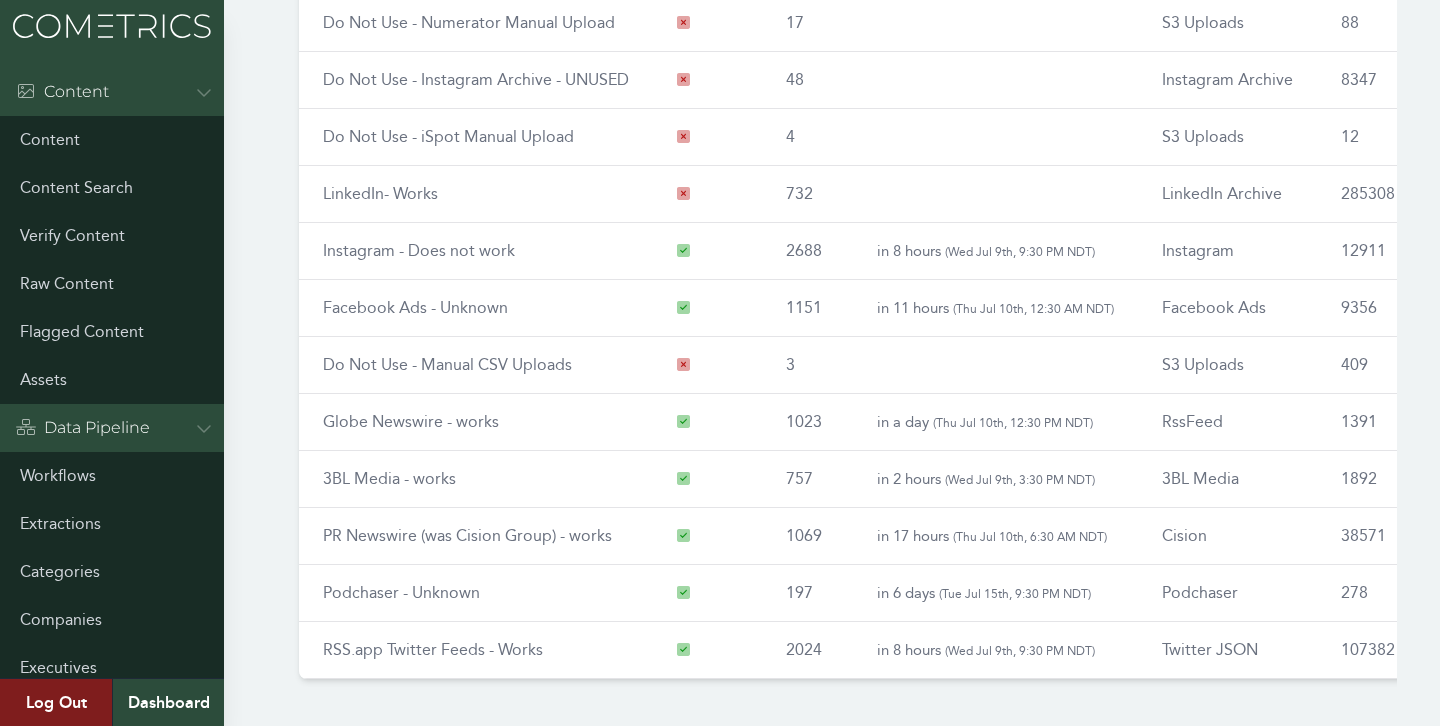 scroll, scrollTop: 338, scrollLeft: 0, axis: vertical 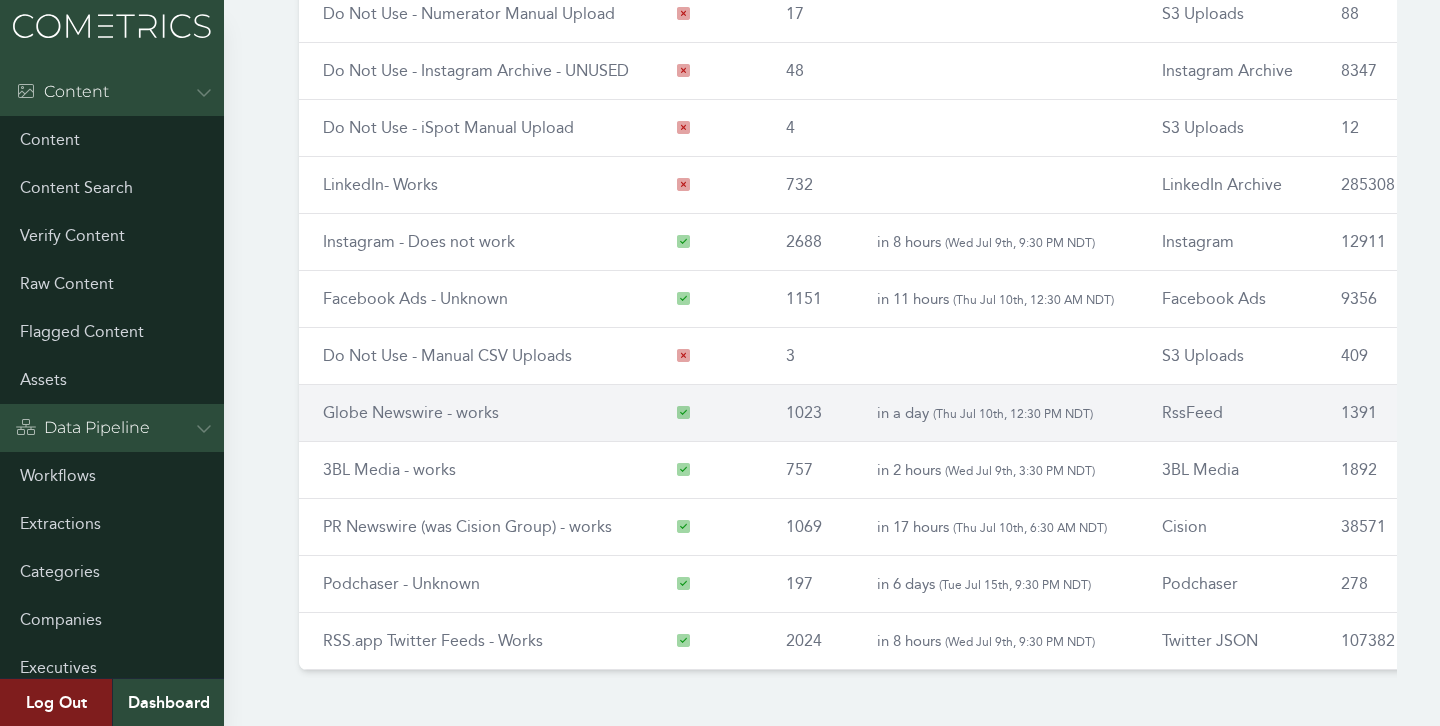 click on "Globe Newswire - works" at bounding box center (411, 412) 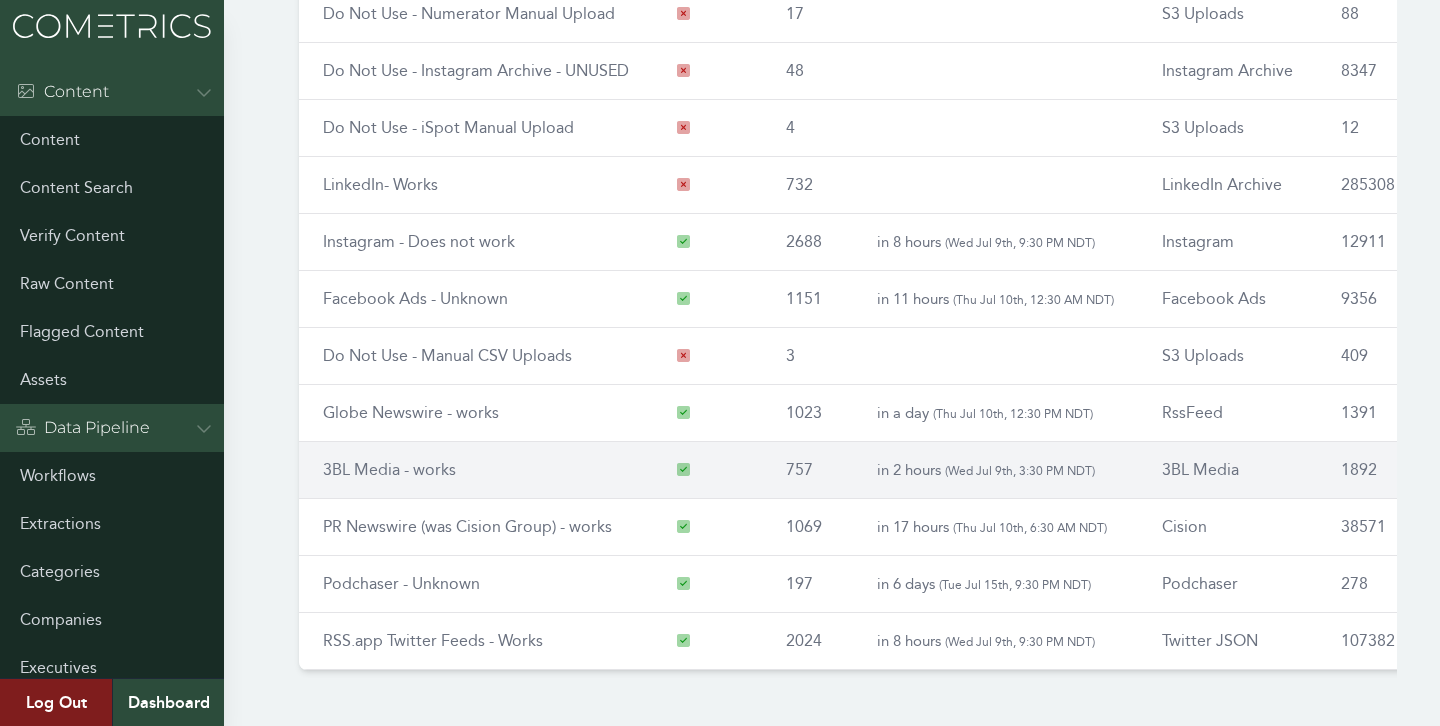 click on "3BL Media - works" at bounding box center (389, 469) 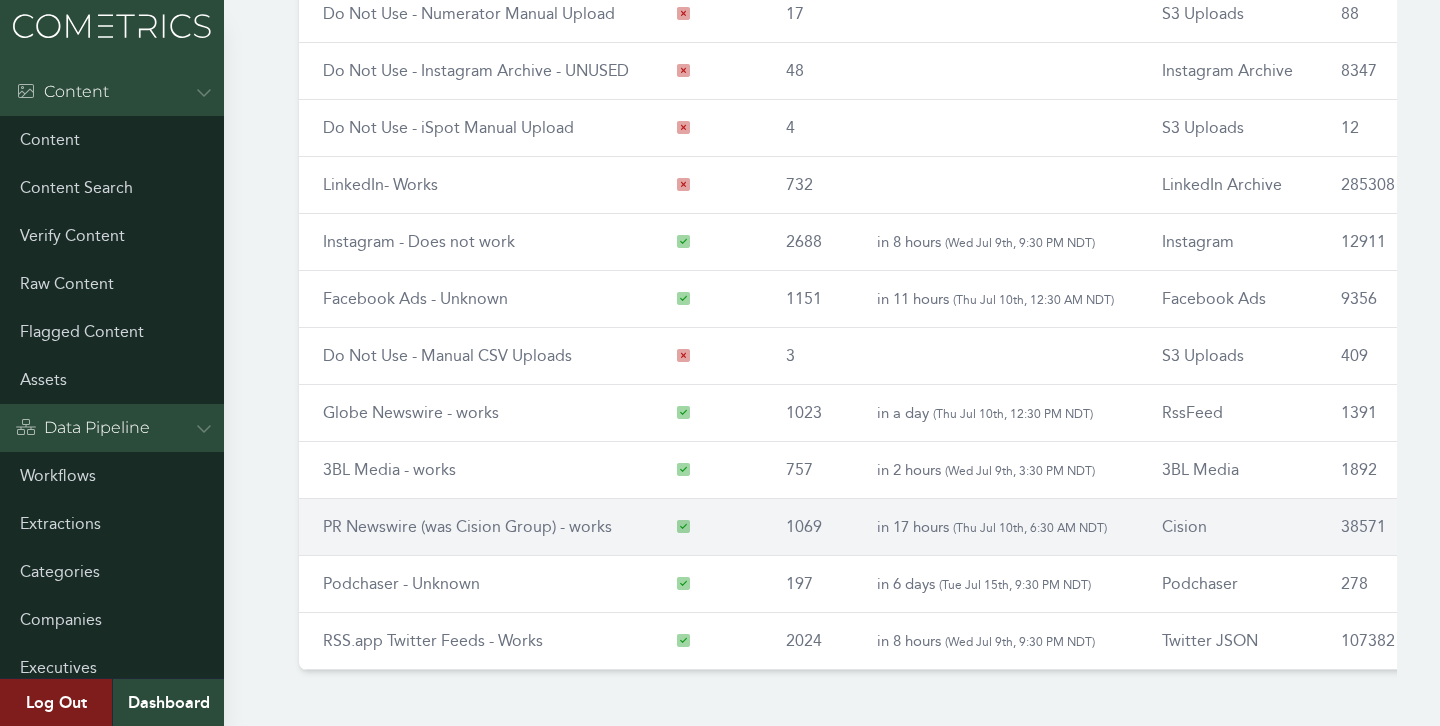 click on "PR Newswire (was Cision Group) - works" at bounding box center [467, 526] 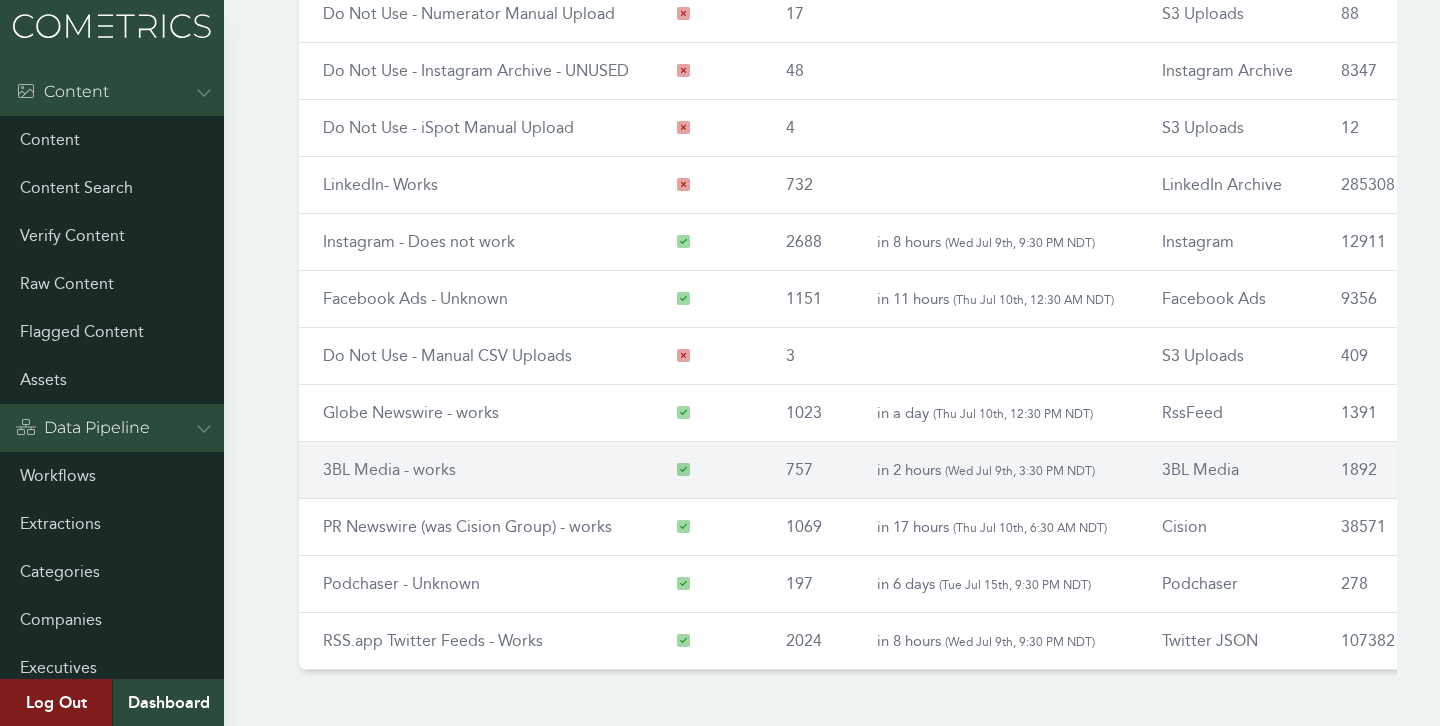 click on "3BL Media - works" at bounding box center (389, 469) 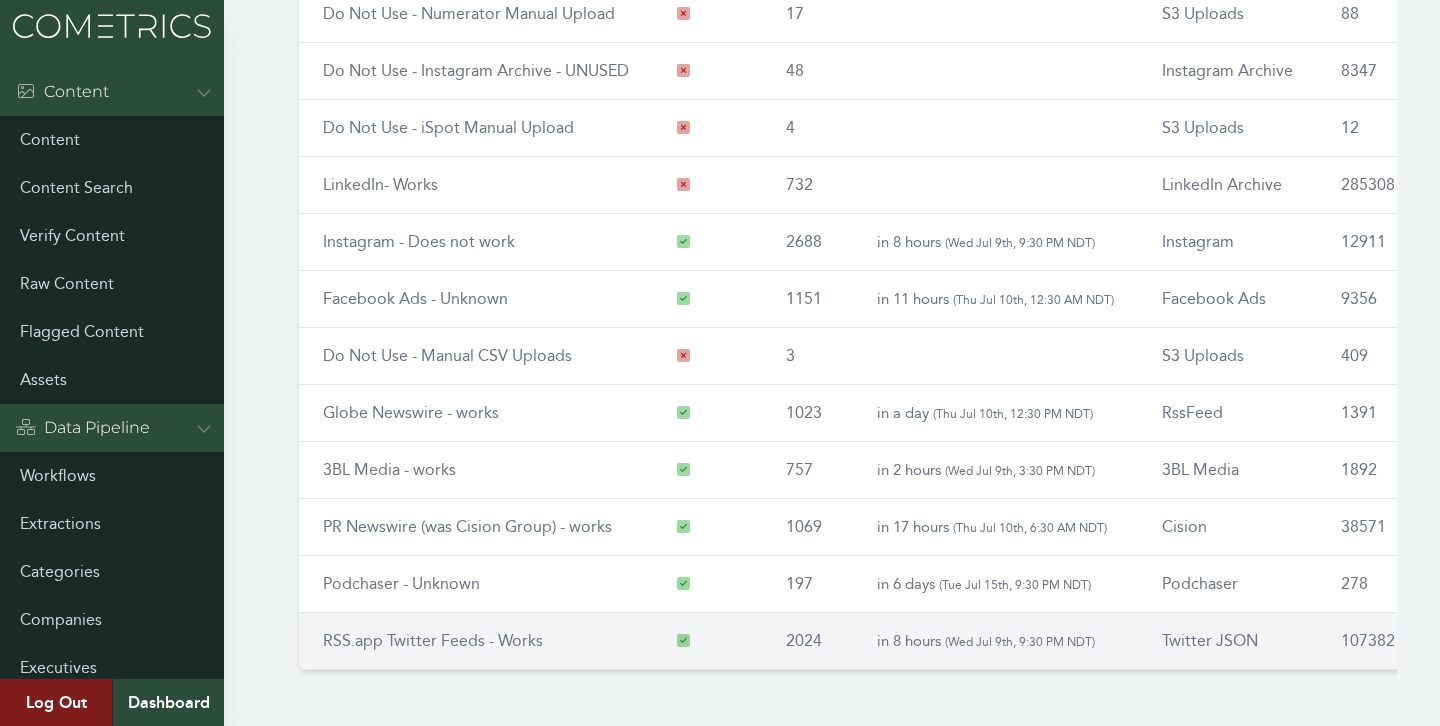 click on "RSS.app Twitter Feeds - Works" at bounding box center [433, 640] 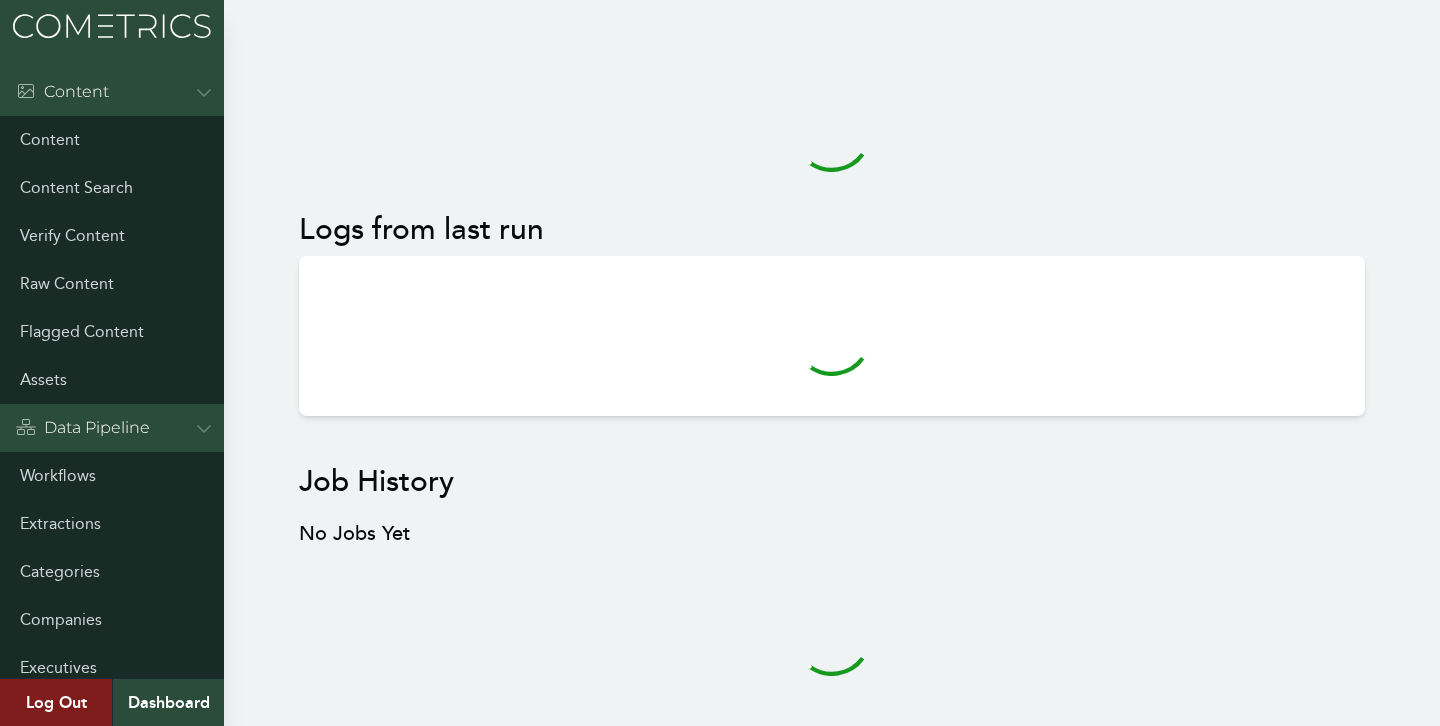 scroll, scrollTop: 0, scrollLeft: 0, axis: both 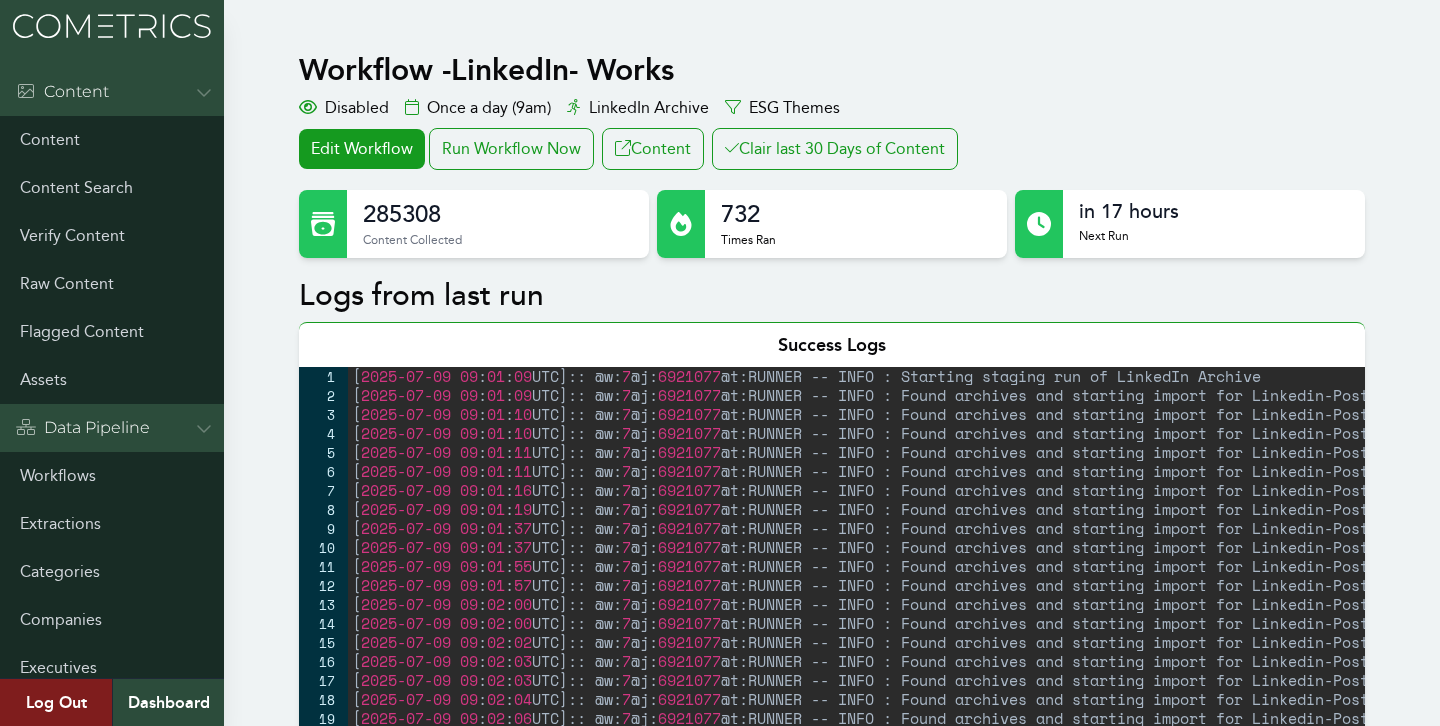 click on "Workflow -  LinkedIn- Works Disabled Once a day (9am) LinkedIn Archive ESG Themes Edit Workflow Run Workflow Now  Content  Clair last 30 Days of Content 285308 Content Collected 732 Times Ran in 17 hours Next Run Logs from last run Success Logs 1 2 3 4 5 6 7 8 9 10 11 12 13 14 15 16 17 18 19 20 21 22 23 24 25 26 27 28 [ 2025-07-09   09 : 01 : 09  UTC ] :: @w: 7  @j: 6921077  @t:RUNNER -- INFO : Starting staging run of LinkedIn Archive [ 2025-07-09   09 : 01 : 09  UTC ] :: @w: 7  @j: 6921077  @t:RUNNER -- INFO : Found archives and starting import for Linkedin-Posts/3m/ [ 2025-07-09   09 : 01 : 10  UTC ] :: @w: 7  @j: 6921077  @t:RUNNER -- INFO : Found archives and starting import for Linkedin-Posts/aaron-kwittken-inc/ [ 2025-07-09   09 : 01 : 10  UTC ] :: @w: 7  @j: 6921077  @t:RUNNER -- INFO : Found archives and starting import for Linkedin-Posts/ab-inbev/ [ 2025-07-09   09 : 01 : 11  UTC ] :: @w: 7  @j: 6921077 [ 2025-07-09   09 : 01 : 11  UTC ] :: @w: 7  @j: 6921077" at bounding box center (832, 1410) 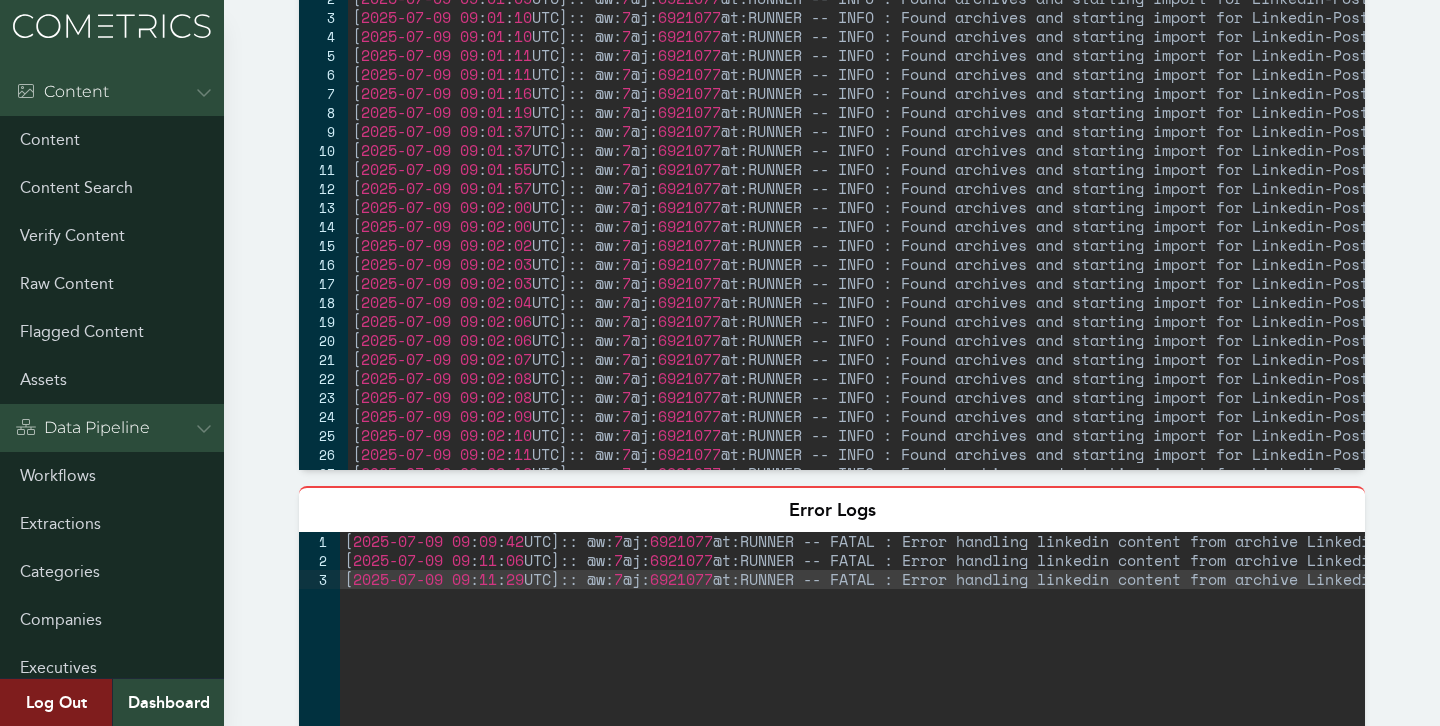 scroll, scrollTop: 0, scrollLeft: 0, axis: both 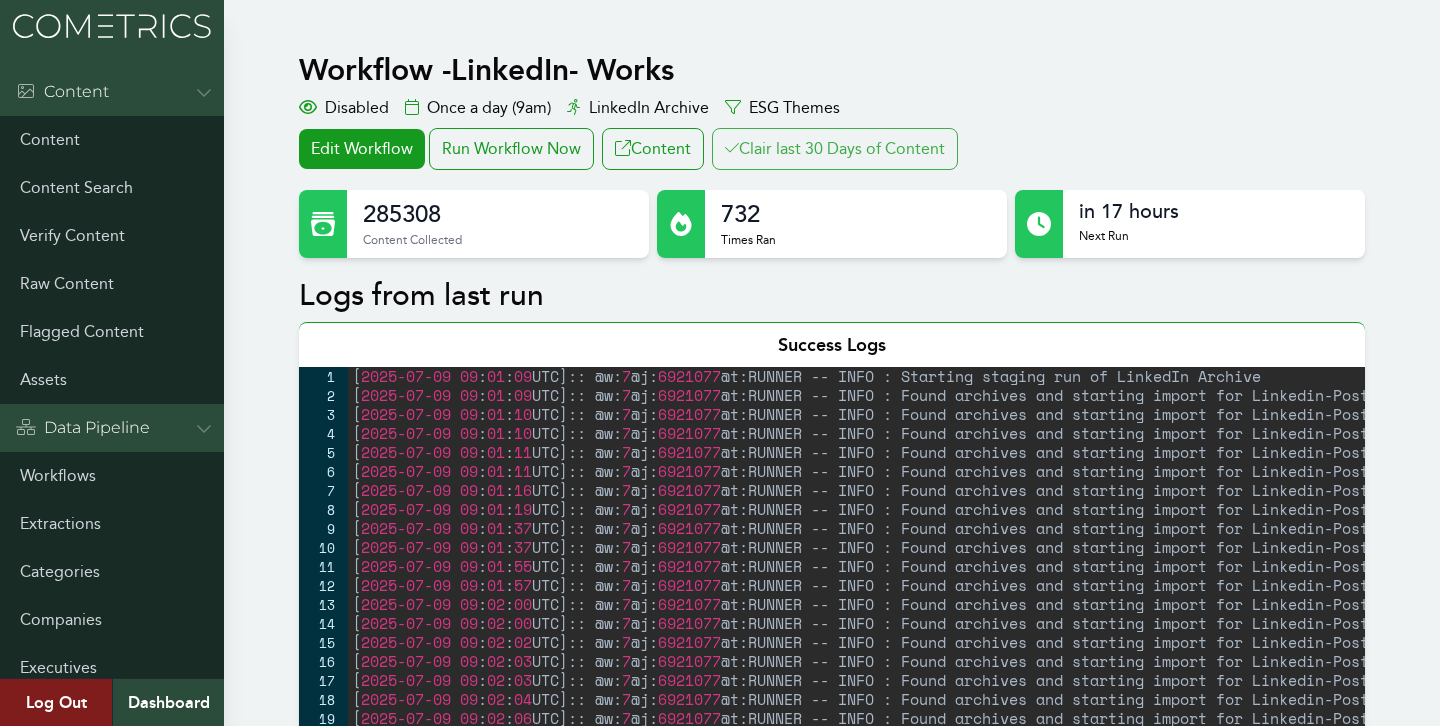 click on "Clair last 30 Days of Content" at bounding box center [835, 149] 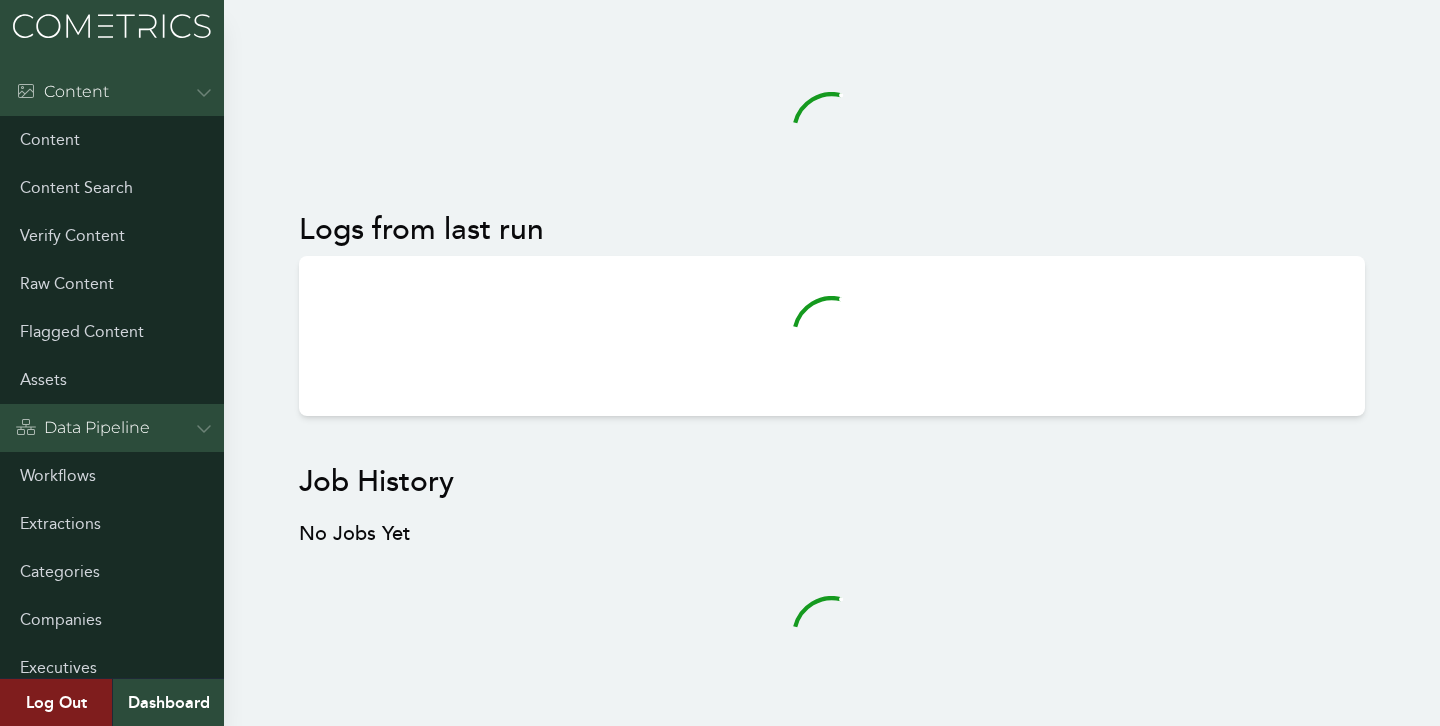 scroll, scrollTop: 0, scrollLeft: 0, axis: both 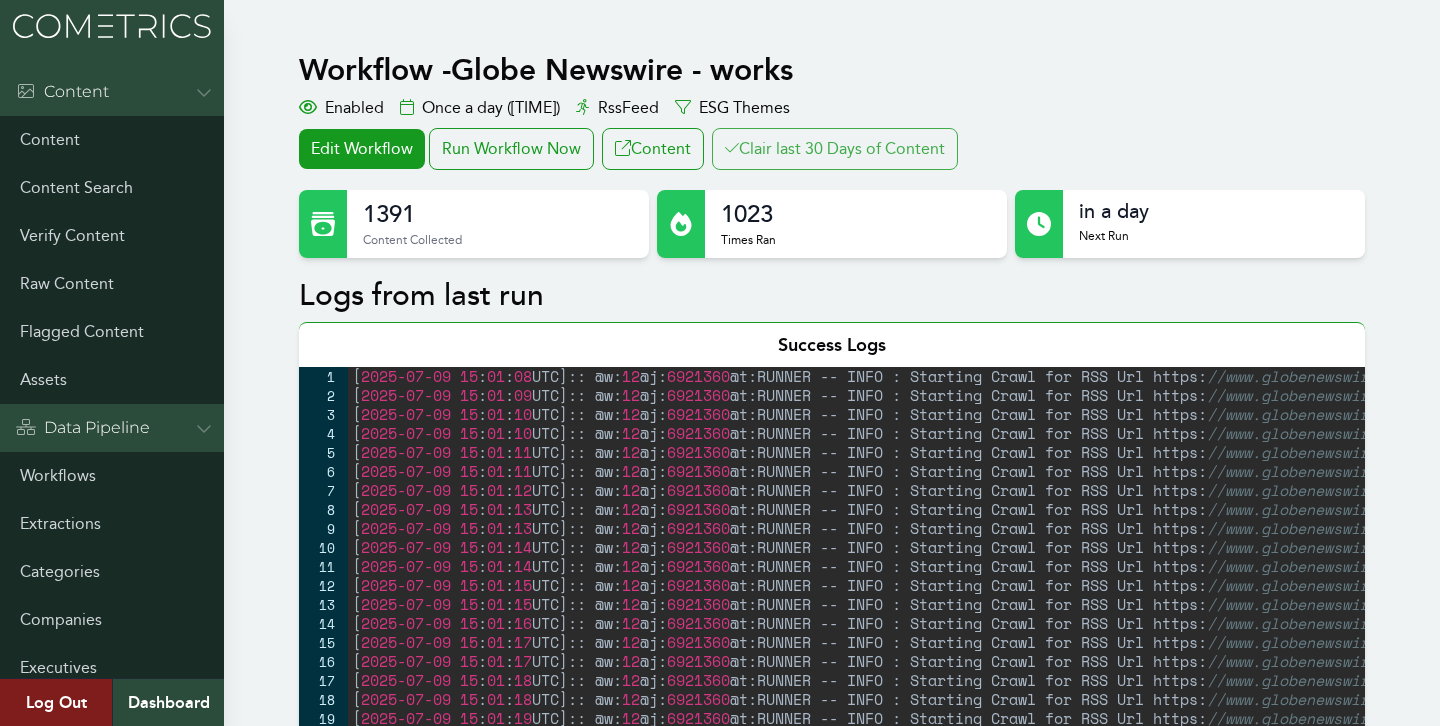 click on "Clair last 30 Days of Content" at bounding box center (835, 149) 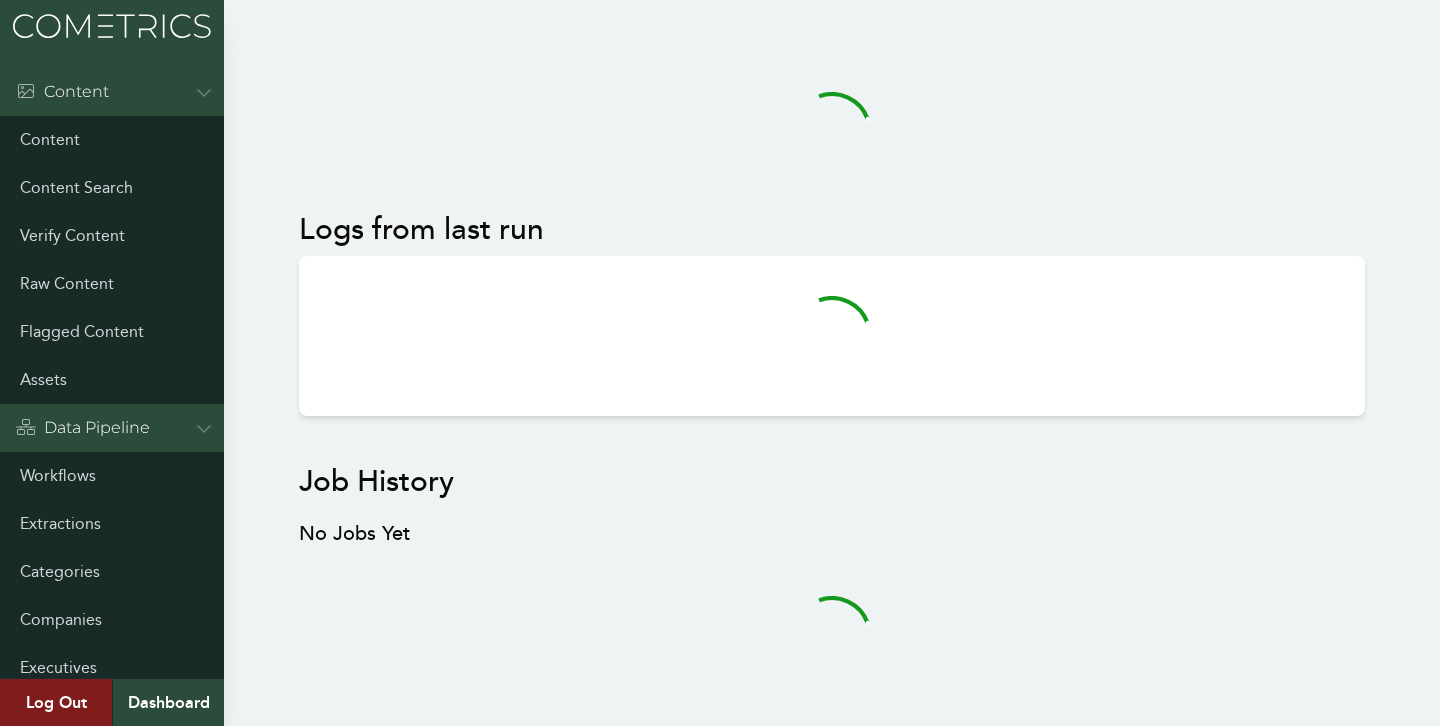 scroll, scrollTop: 0, scrollLeft: 0, axis: both 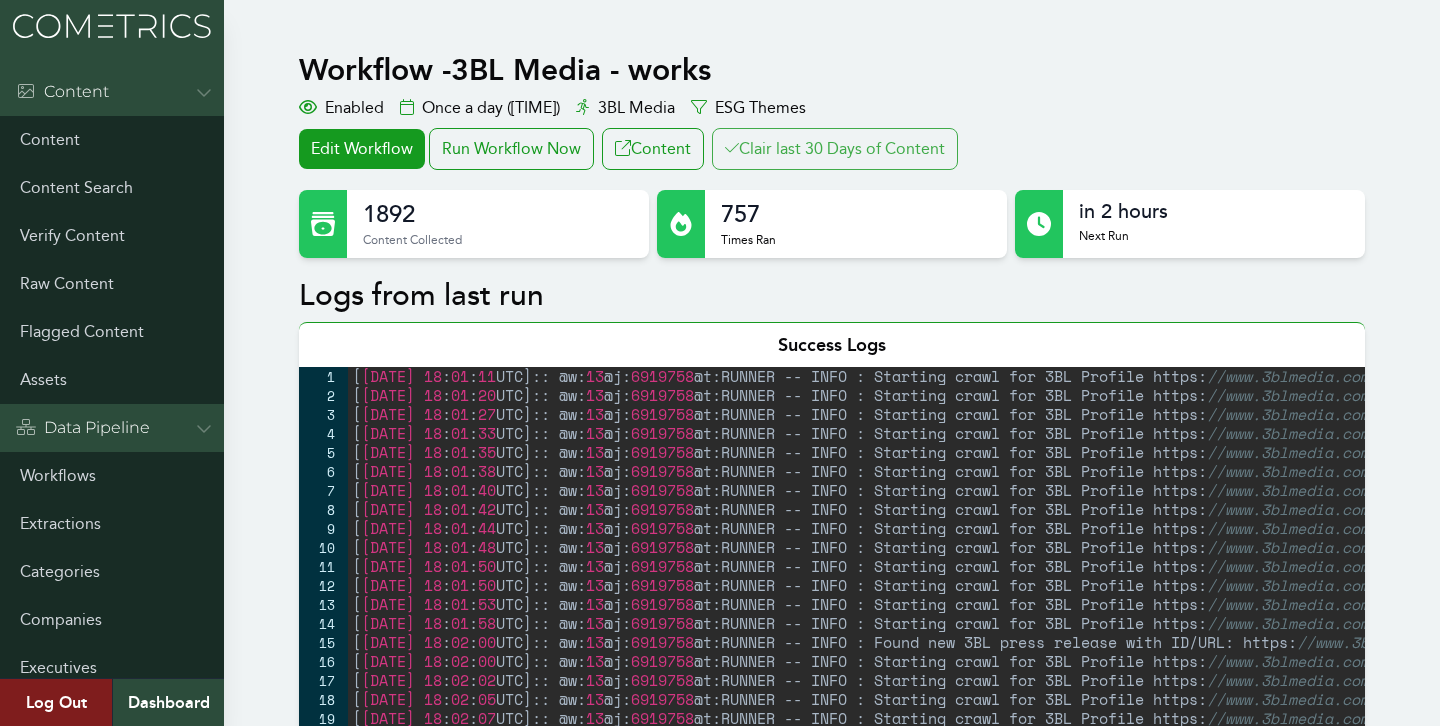 click on "Clair last 30 Days of Content" at bounding box center (835, 149) 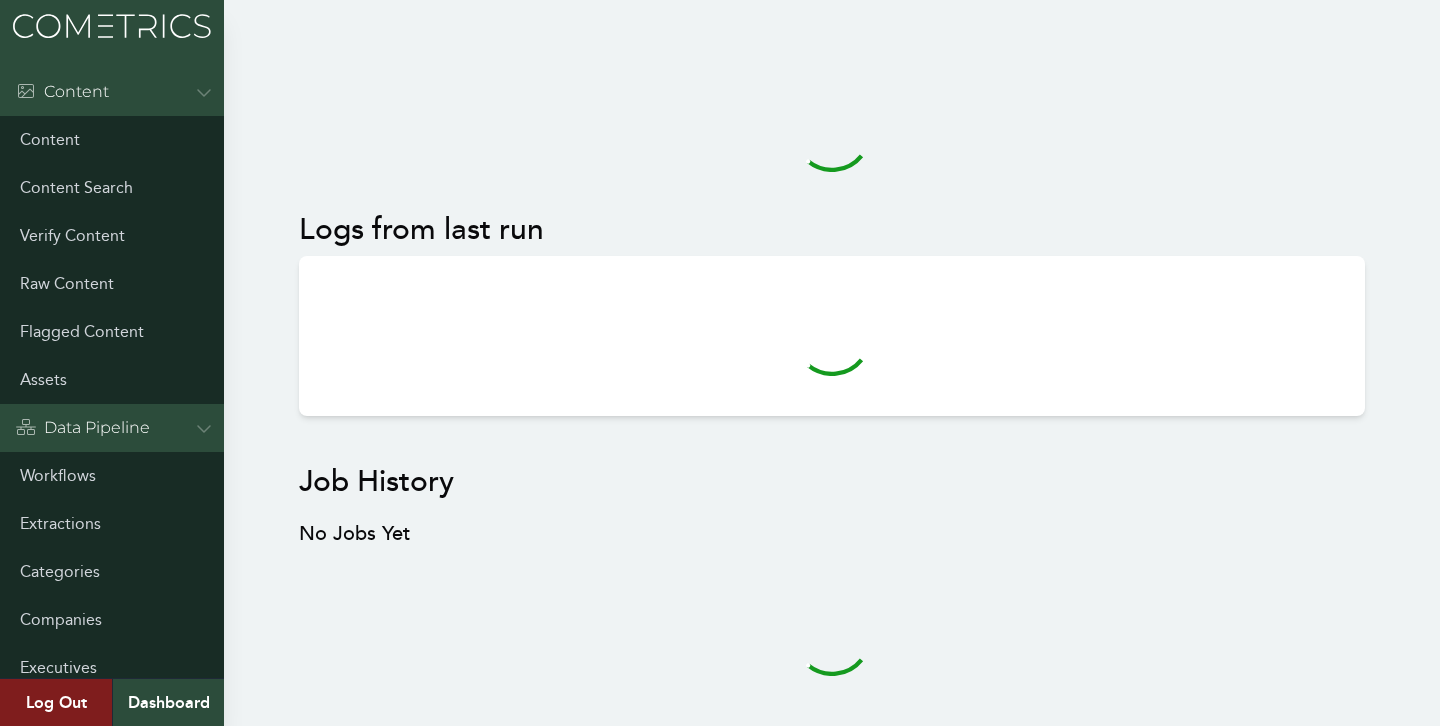 scroll, scrollTop: 0, scrollLeft: 0, axis: both 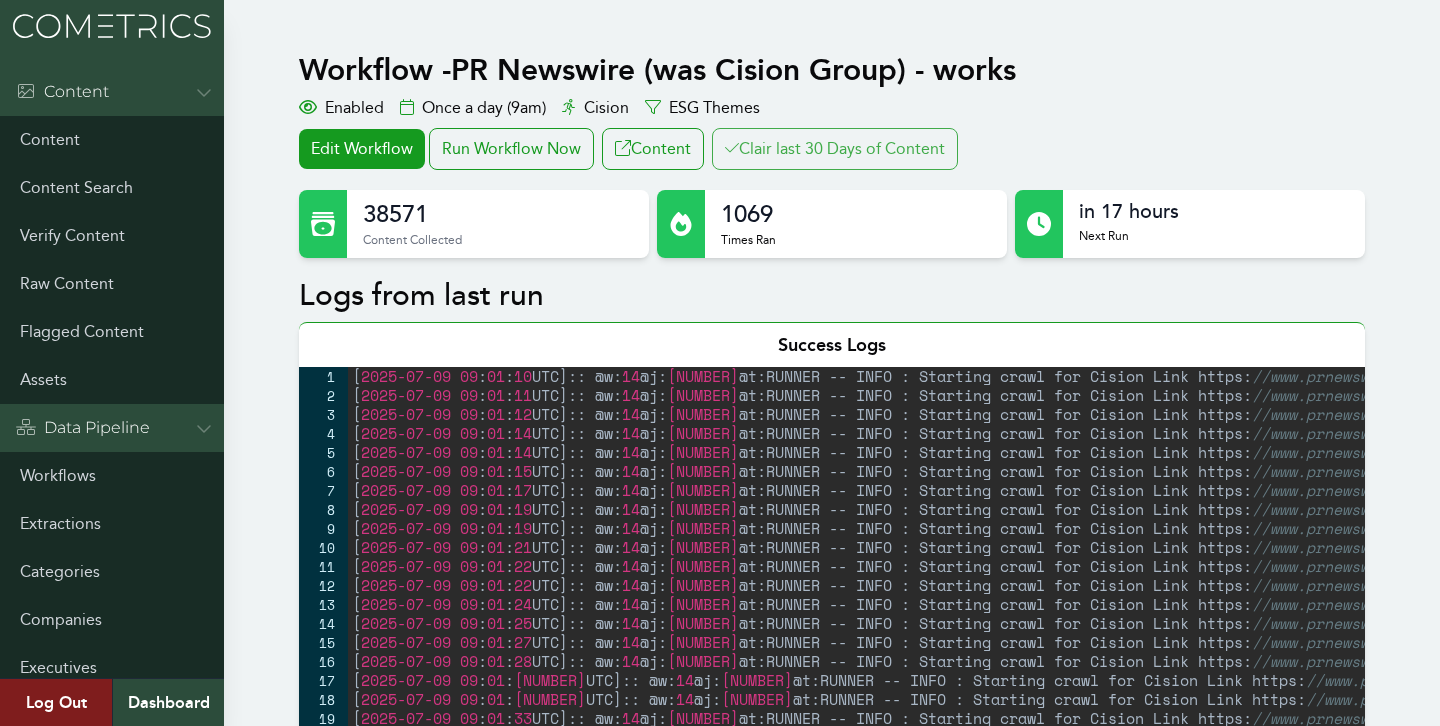 click on "Clair last 30 Days of Content" at bounding box center [835, 149] 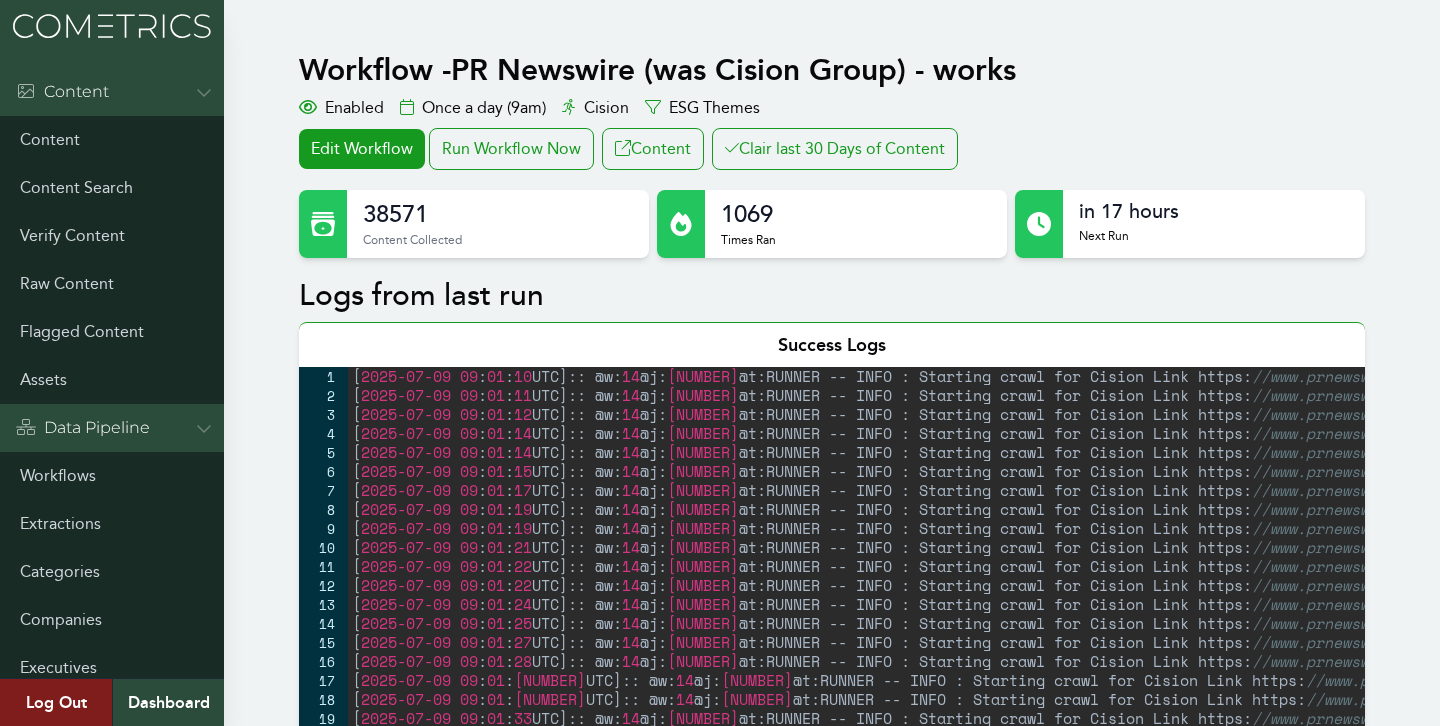 click on "Workflow -  PR Newswire (was Cision Group) - works Enabled Once a day (9am) Cision ESG Themes Edit Workflow Run Workflow Now  Content  Clair last 30 Days of Content [NUMBER] Content Collected [NUMBER] Times Ran in 17 hours Next Run Logs from last run Success Logs 1 2 3 4 5 6 7 8 9 10 11 12 13 14 15 16 17 18 19 20 21 22 23 24 25 26 27 28 [ [DATE]   [TIME]  UTC ] :: @w: [NUMBER]  @j: [NUMBER]  @t:RUNNER -- INFO : Starting crawl for Cision Link https: //www.prnewswire.com/news/novo-nordisk-inc./ [ [DATE]   [TIME]  UTC ] :: @w: [NUMBER]  @j: [NUMBER]  @t:RUNNER -- INFO : Starting crawl for Cision Link https: //www.prnewswire.com/news/voya-financial/ [ [DATE]   [TIME]  UTC ] :: @w: [NUMBER]  @j: [NUMBER]  @t:RUNNER -- INFO : Starting crawl for Cision Link https: //www.prnewswire.com/news/zimmer-biomet-holdings,-inc./ [ [DATE]   [TIME]  UTC ] :: @w: [NUMBER]  @j: [NUMBER]  @t:RUNNER -- INFO : Starting crawl for Cision Link https: [ [DATE]   [TIME]" at bounding box center [720, 1410] 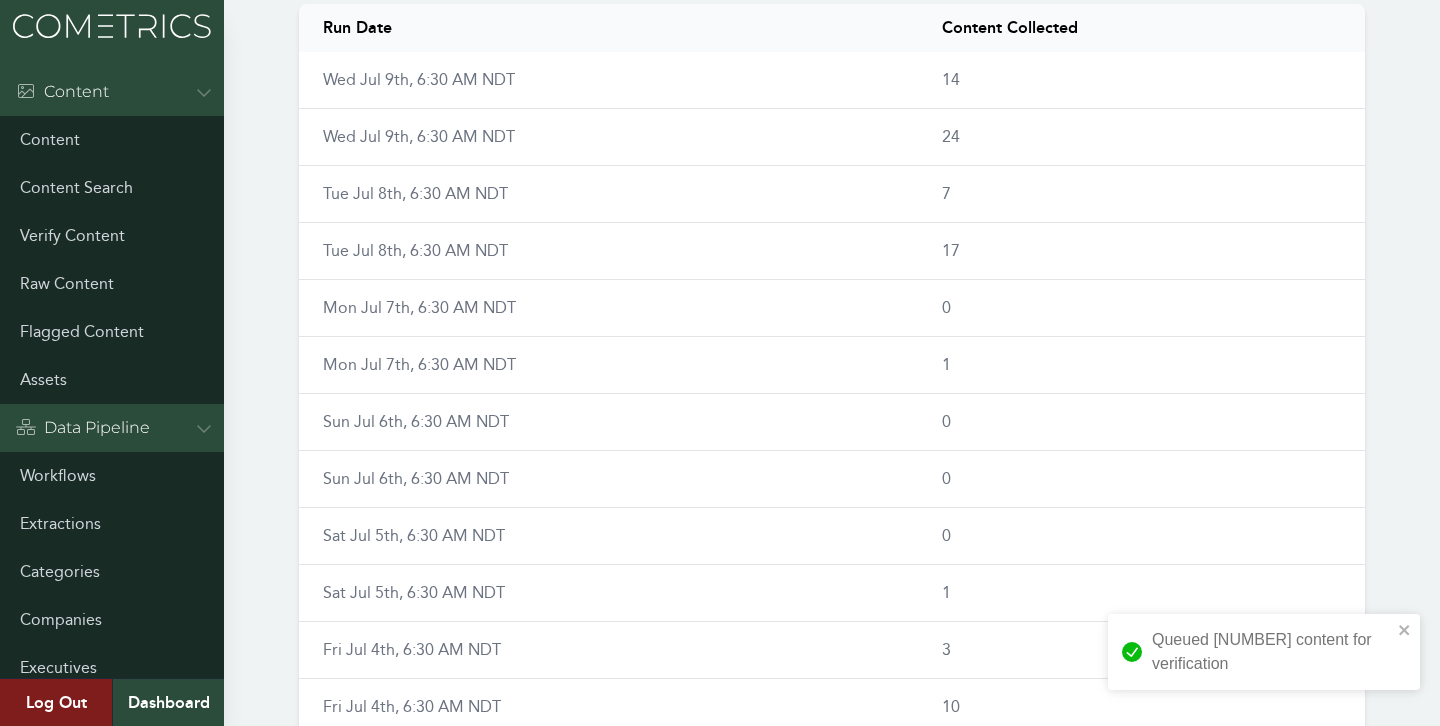 scroll, scrollTop: 1541, scrollLeft: 0, axis: vertical 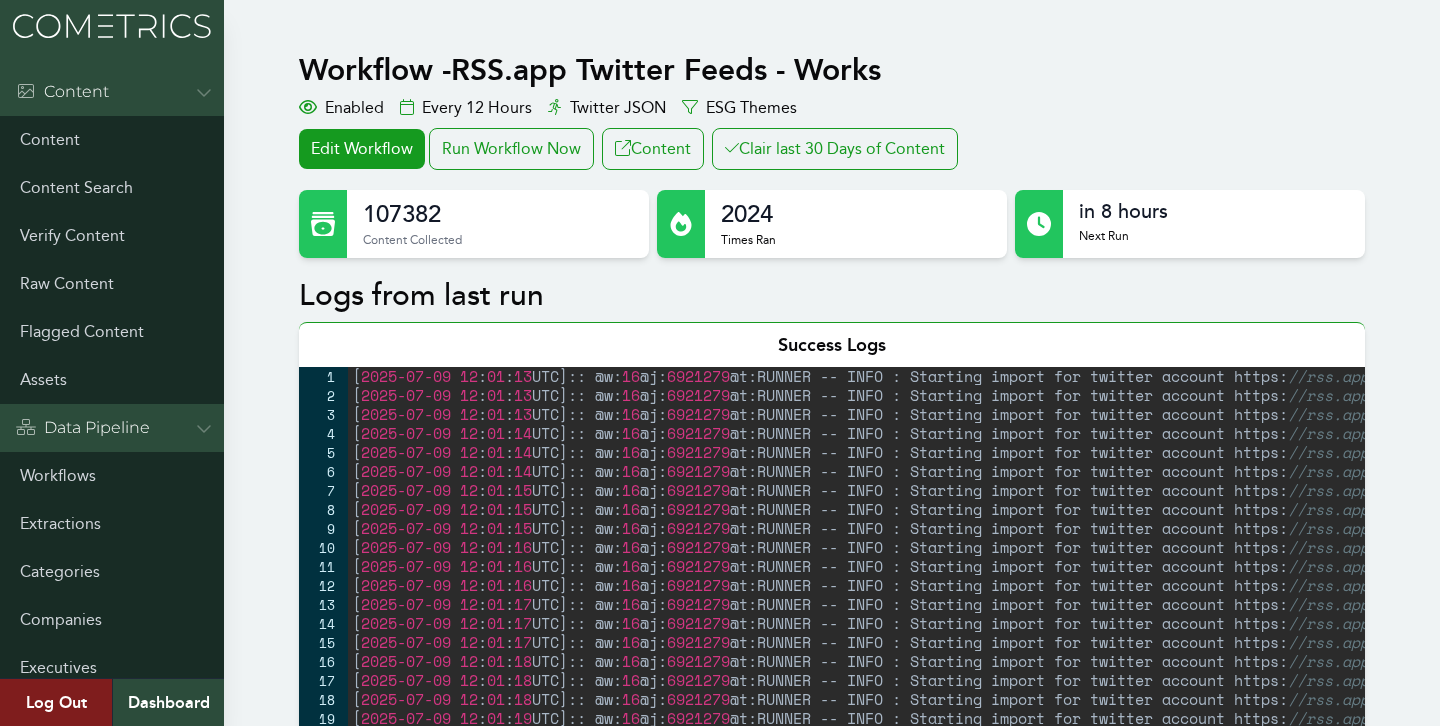 click on "Workflow -  RSS.app Twitter Feeds - Works Enabled Every 12 Hours Twitter JSON ESG Themes Edit Workflow Run Workflow Now  Content  Clair last 30 Days of Content [NUMBER] Content Collected 2024 Times Ran in 8 hours Next Run Logs from last run Success Logs 1 2 3 4 5 6 7 8 9 10 11 12 13 14 15 16 17 18 19 20 21 22 23 24 25 26 27 28 [ [YEAR]-[MONTH]-[DAY]   [HOUR] : [MINUTE] : [SECOND]  UTC ] :: @w: [NUMBER]  @j: [NUMBER]  @t:RUNNER -- INFO : Starting import for twitter account https: //rss.app/feeds/v1.1/[HASH].json [ [YEAR]-[MONTH]-[DAY]   [HOUR] : [MINUTE] : [SECOND]  UTC ] :: @w: [NUMBER]  @j: [NUMBER]  @t:RUNNER -- INFO : Starting import for twitter account https: //rss.app/feeds/v1.1/[HASH].json [ [YEAR]-[MONTH]-[DAY]   [HOUR] : [MINUTE] : [SECOND]  UTC ] :: @w: [NUMBER]  @j: [NUMBER]  @t:RUNNER -- INFO : Starting import for twitter account https: [ [YEAR]-[MONTH]-[DAY]   [HOUR] : [MINUTE] :[SECOND]" at bounding box center [720, 1410] 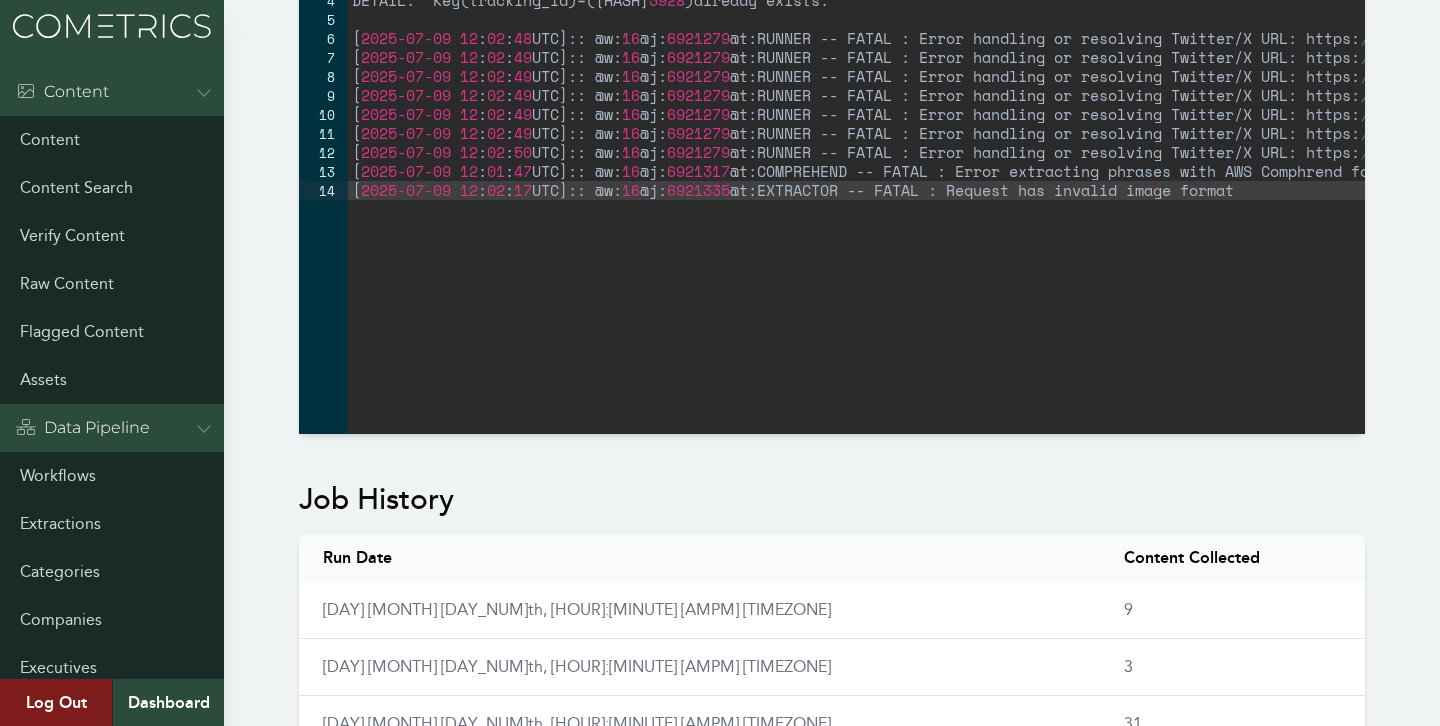 scroll, scrollTop: 0, scrollLeft: 0, axis: both 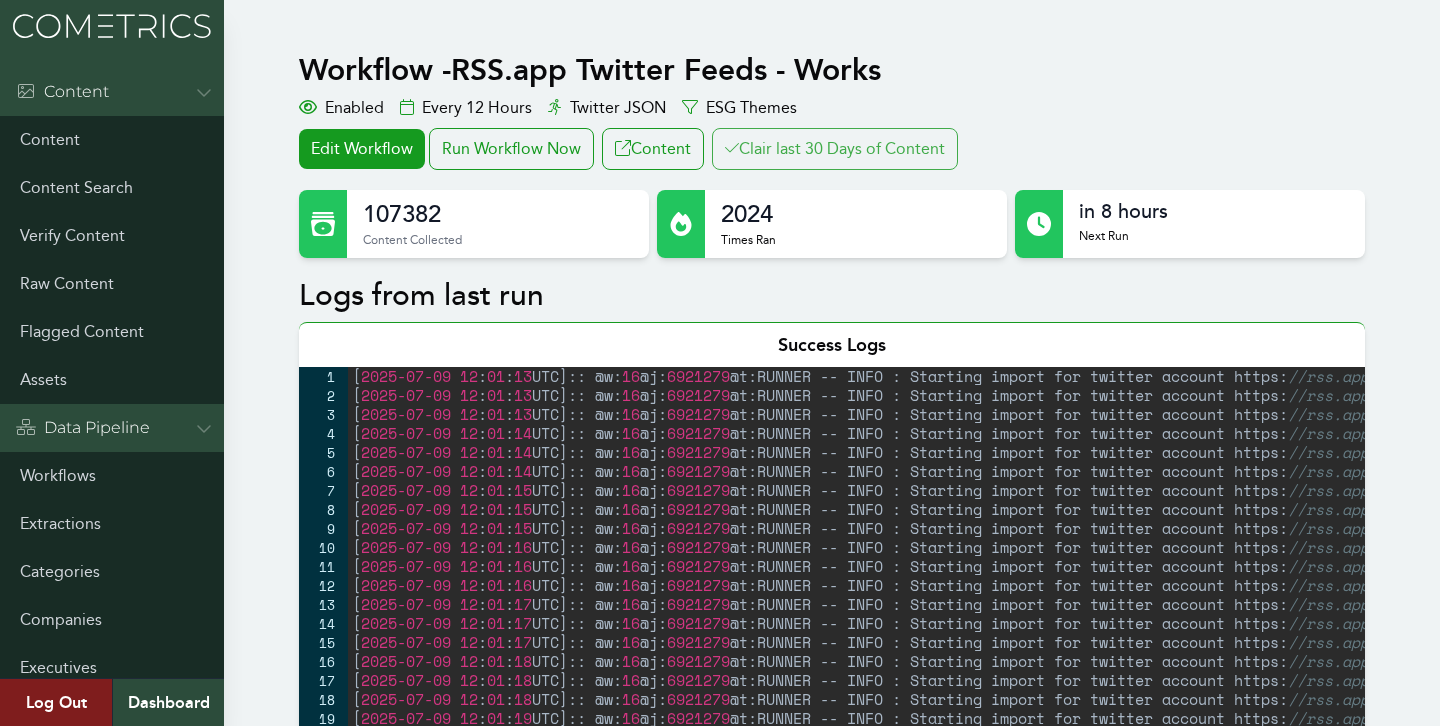 click on "Clair last 30 Days of Content" at bounding box center (835, 149) 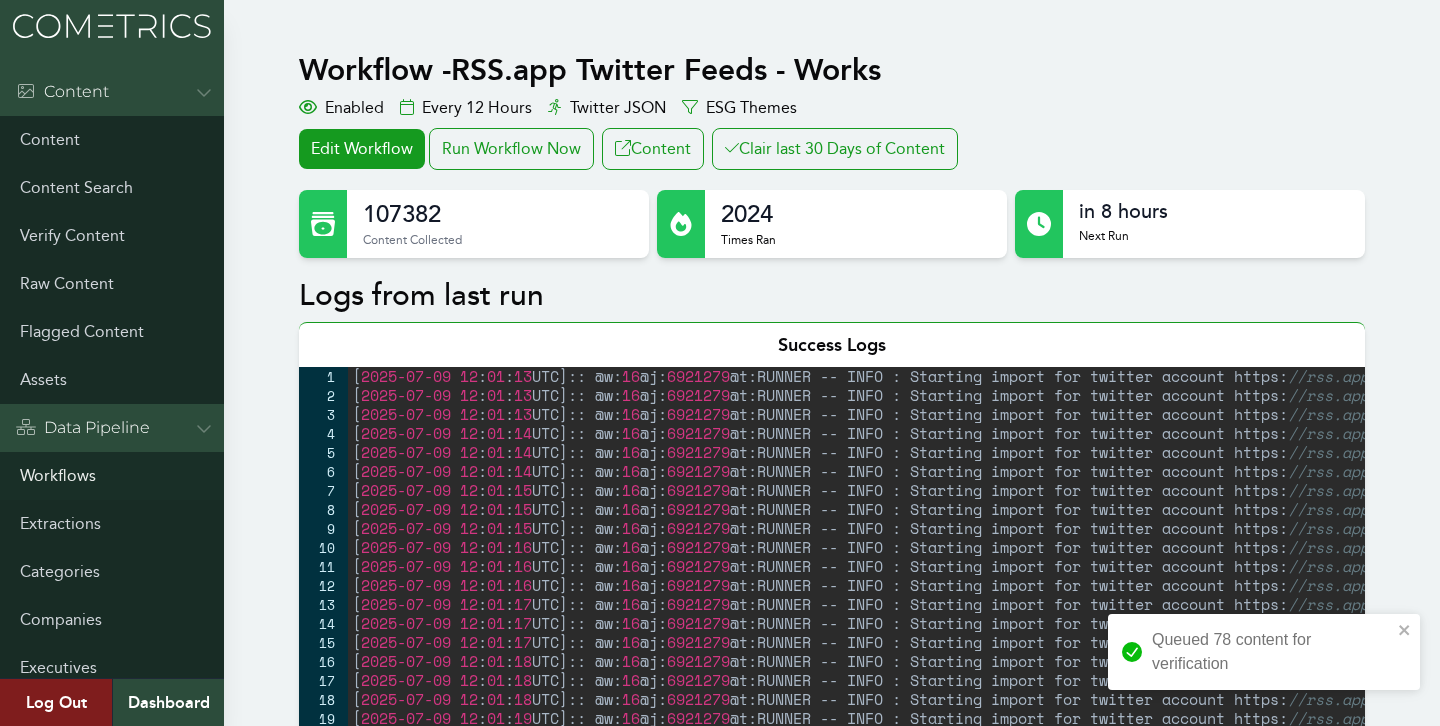 click on "Workflows" at bounding box center (112, 476) 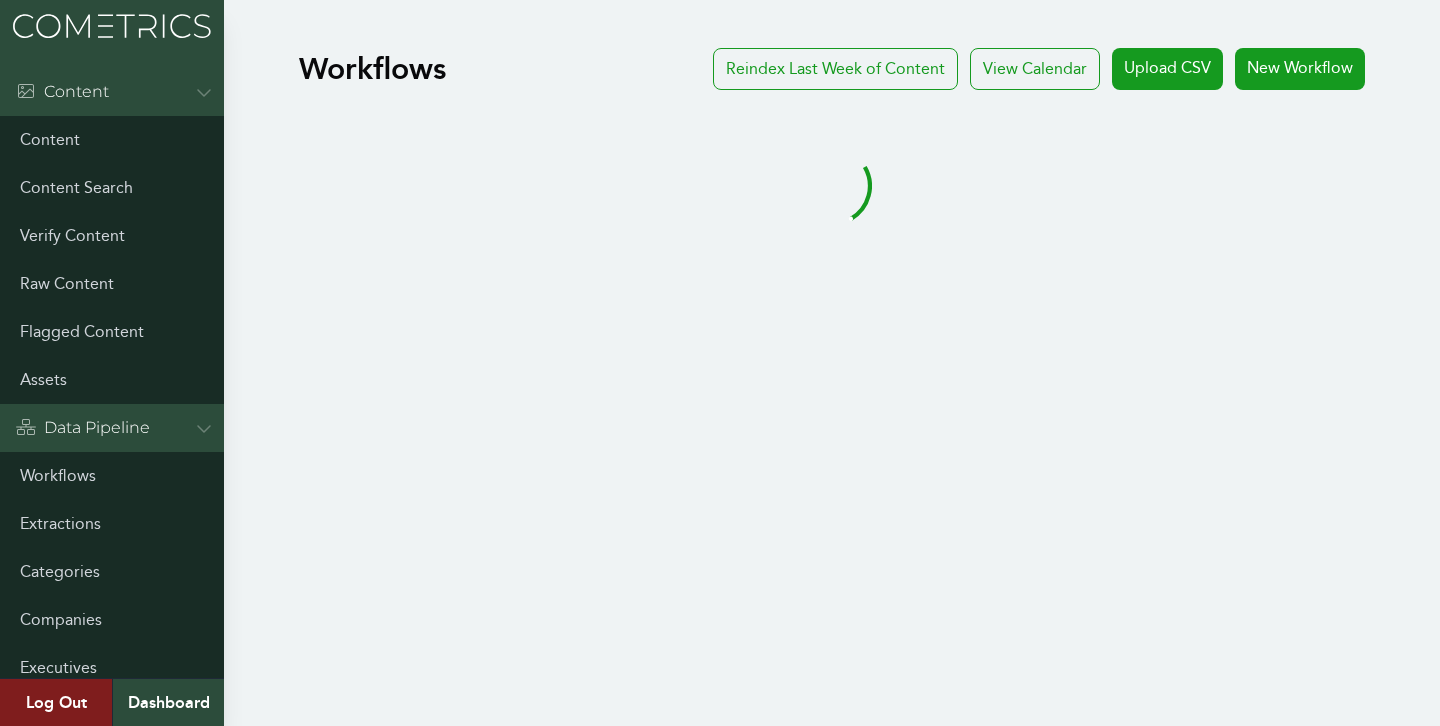 scroll, scrollTop: 0, scrollLeft: 0, axis: both 